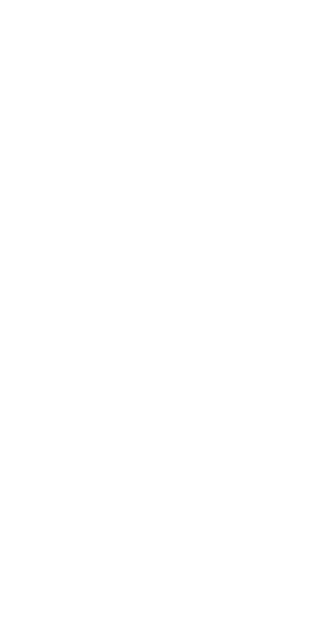 scroll, scrollTop: 0, scrollLeft: 0, axis: both 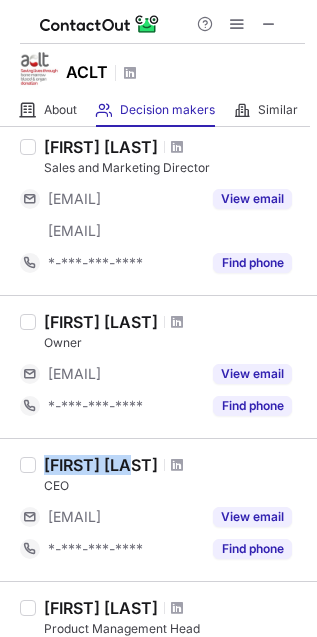 drag, startPoint x: 140, startPoint y: 463, endPoint x: 47, endPoint y: 465, distance: 93.0215 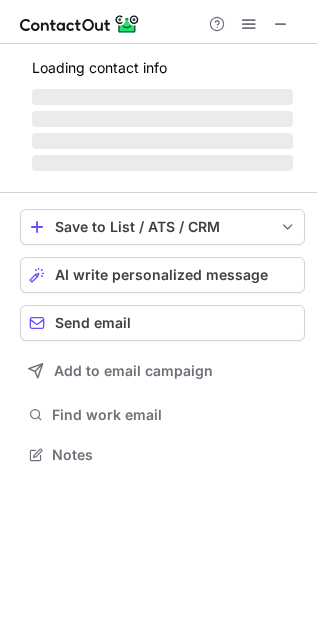 scroll, scrollTop: 11, scrollLeft: 10, axis: both 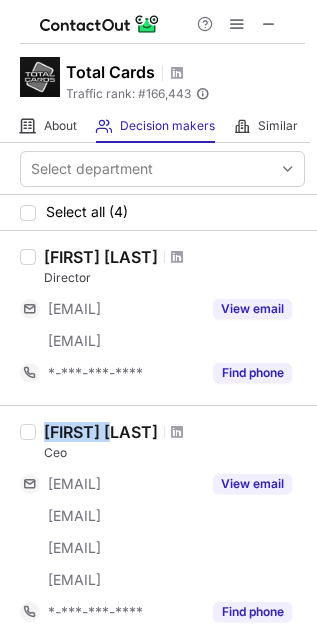 drag, startPoint x: 125, startPoint y: 430, endPoint x: 62, endPoint y: 446, distance: 65 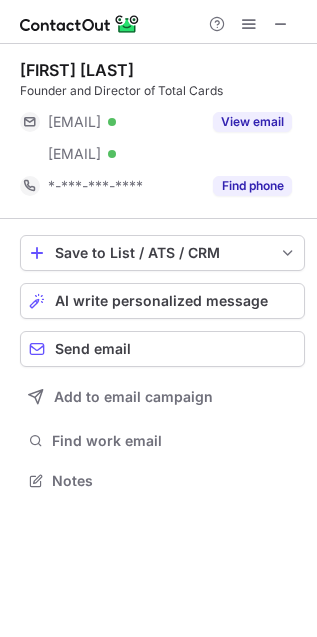 scroll, scrollTop: 10, scrollLeft: 10, axis: both 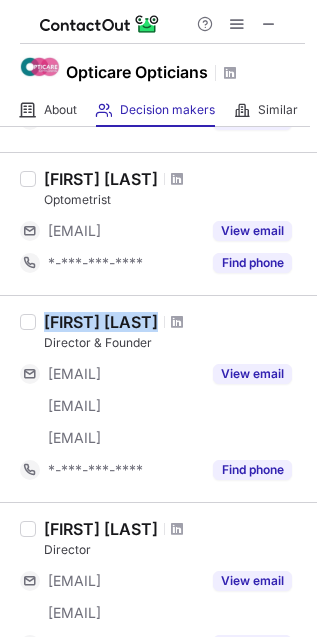 drag, startPoint x: 161, startPoint y: 315, endPoint x: 43, endPoint y: 316, distance: 118.004234 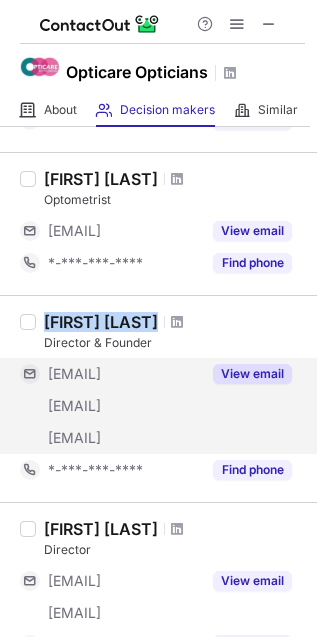 copy on "Laura Mcalpine" 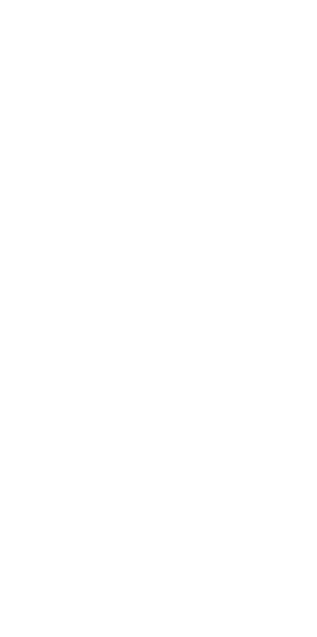scroll, scrollTop: 0, scrollLeft: 0, axis: both 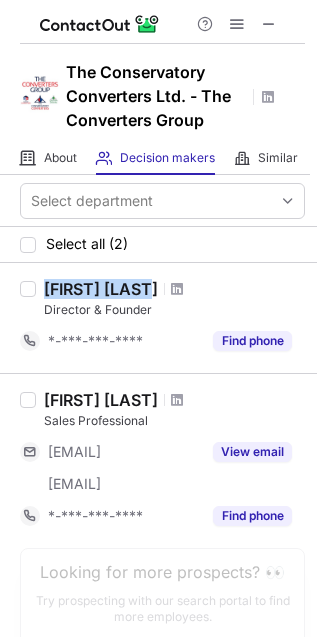 drag, startPoint x: 160, startPoint y: 288, endPoint x: 45, endPoint y: 291, distance: 115.03912 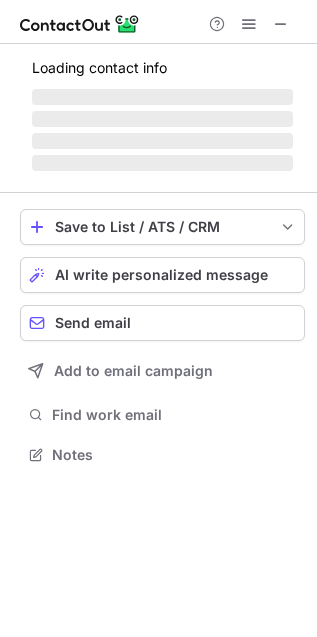 scroll, scrollTop: 11, scrollLeft: 10, axis: both 